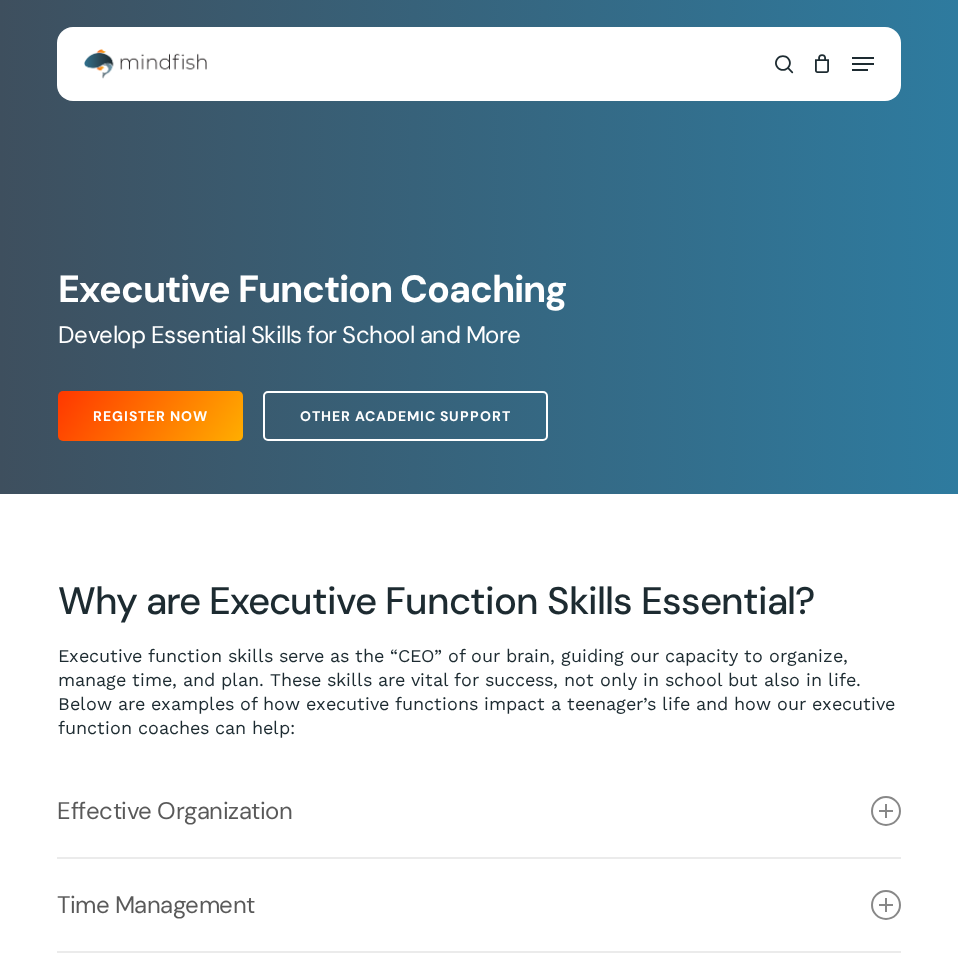 scroll, scrollTop: 0, scrollLeft: 0, axis: both 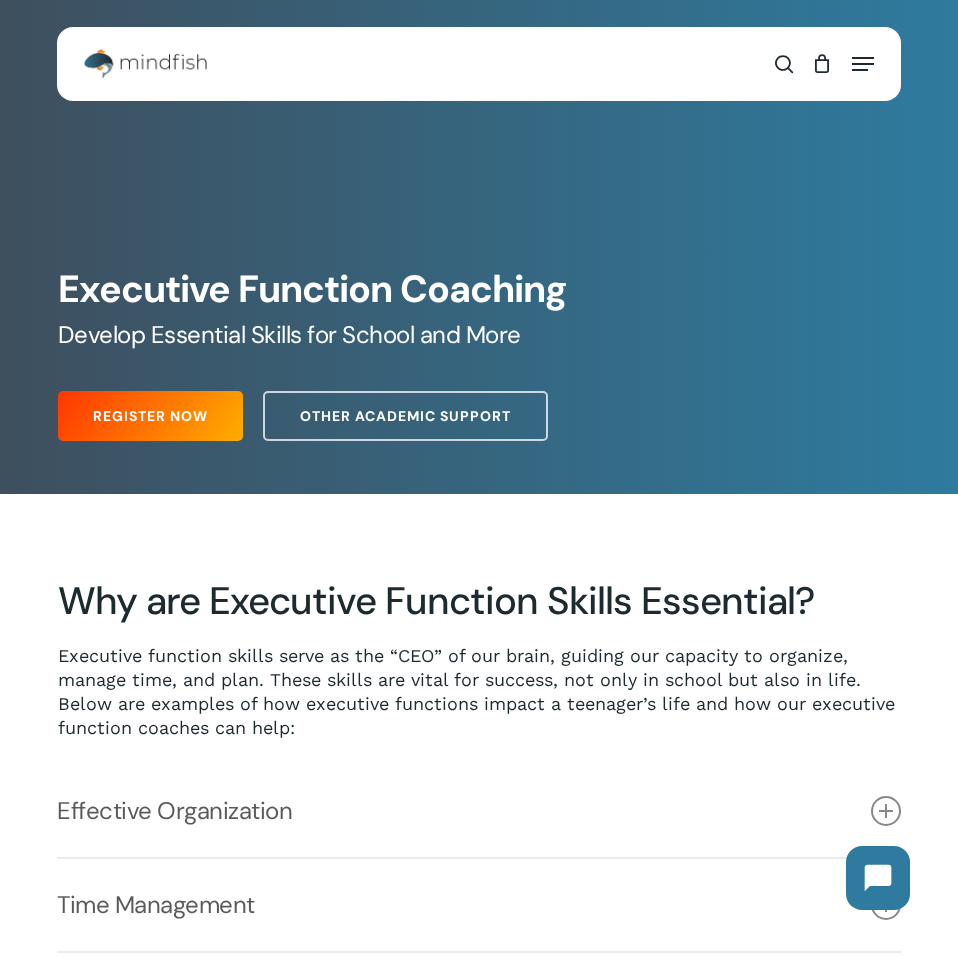 click at bounding box center [145, 64] 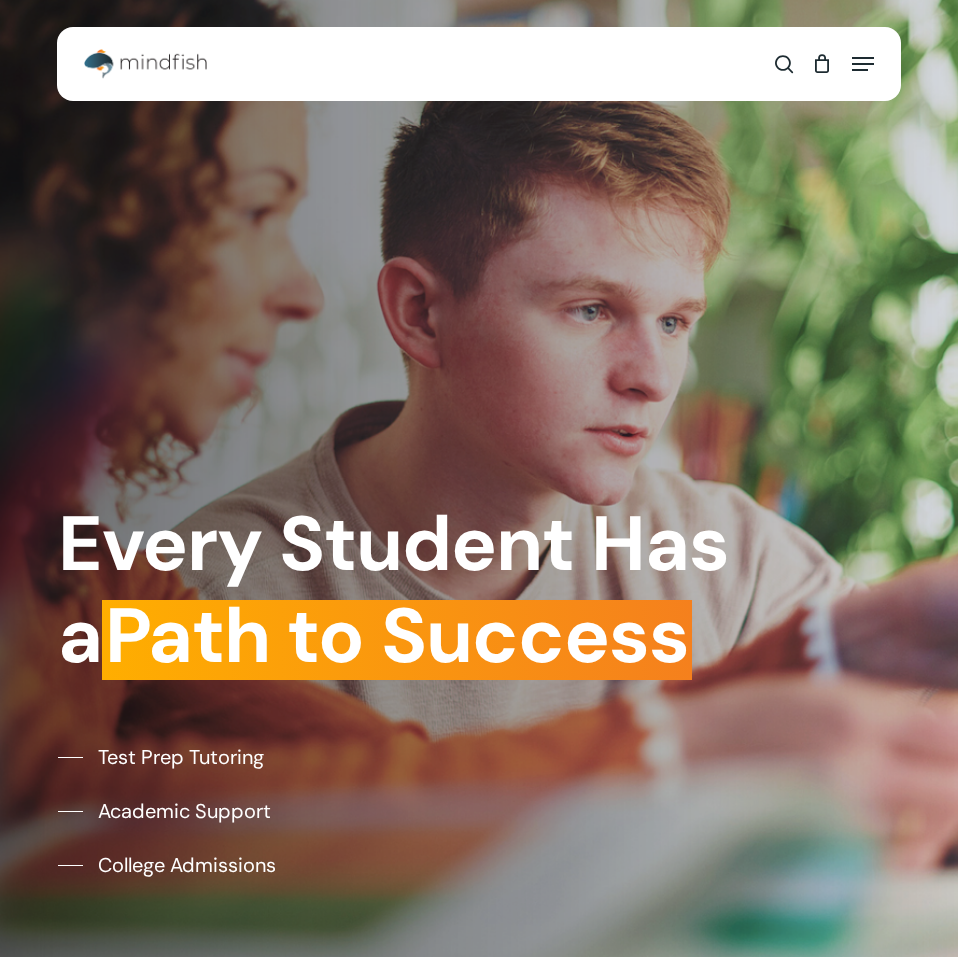 scroll, scrollTop: 0, scrollLeft: 0, axis: both 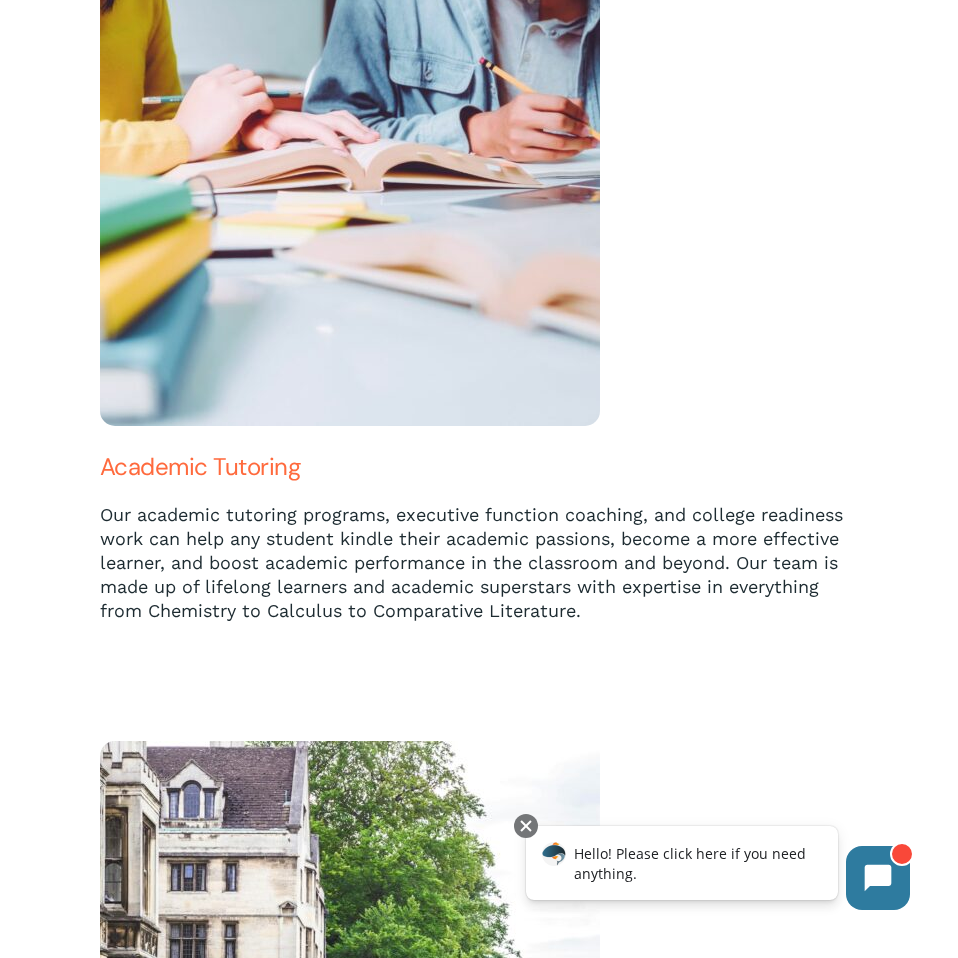 click on "Academic Tutoring" at bounding box center (200, 466) 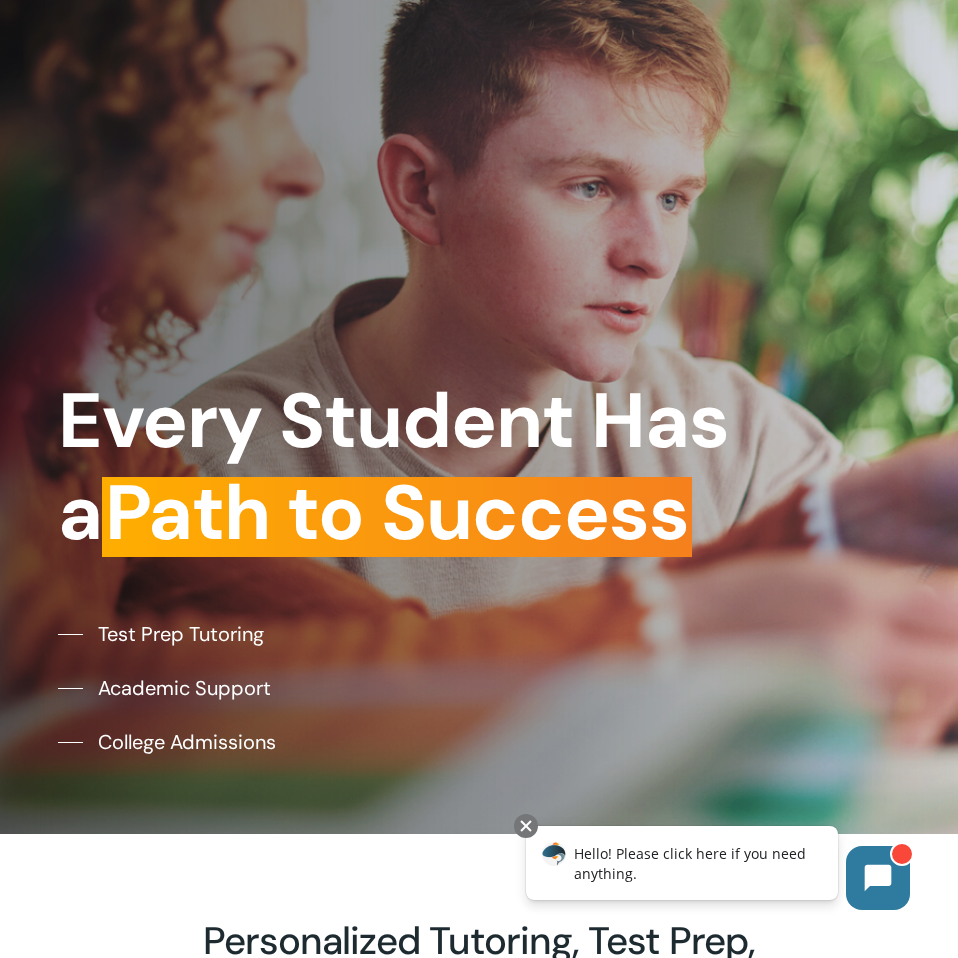 scroll, scrollTop: 0, scrollLeft: 0, axis: both 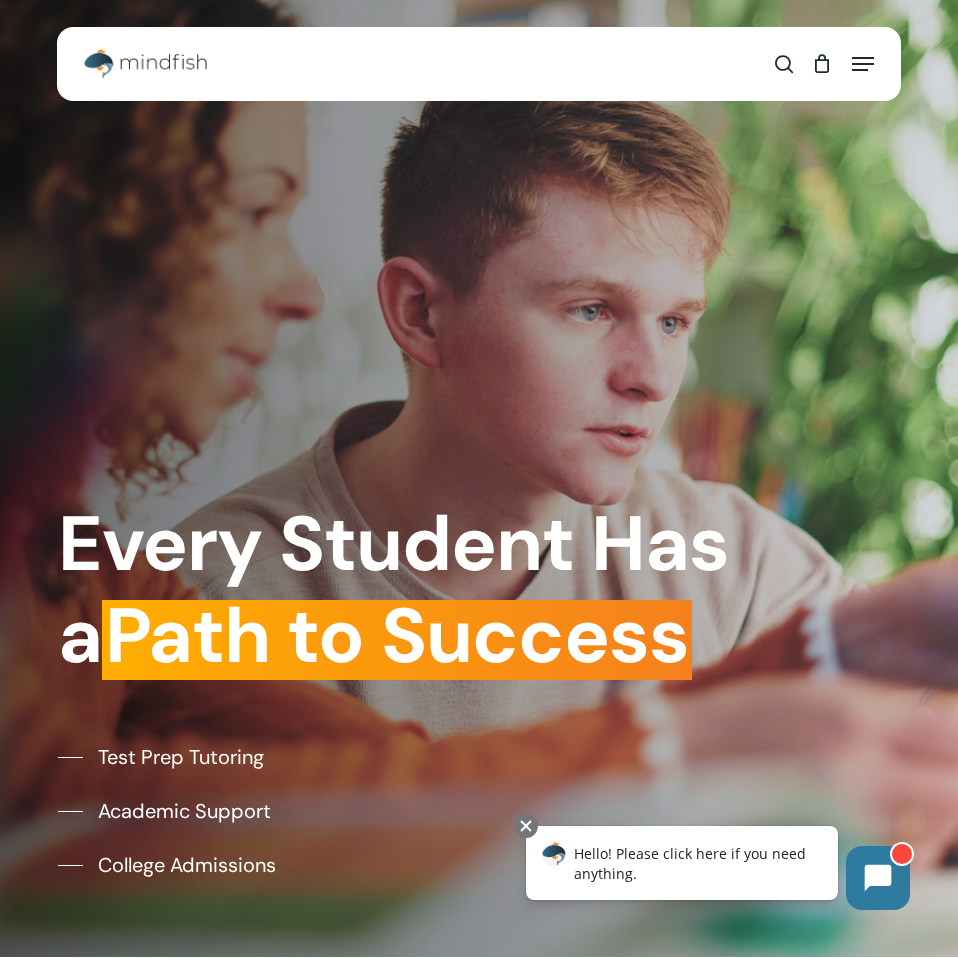 click on "Test Prep Tutoring
Academic Support
College Admissions" at bounding box center (479, 811) 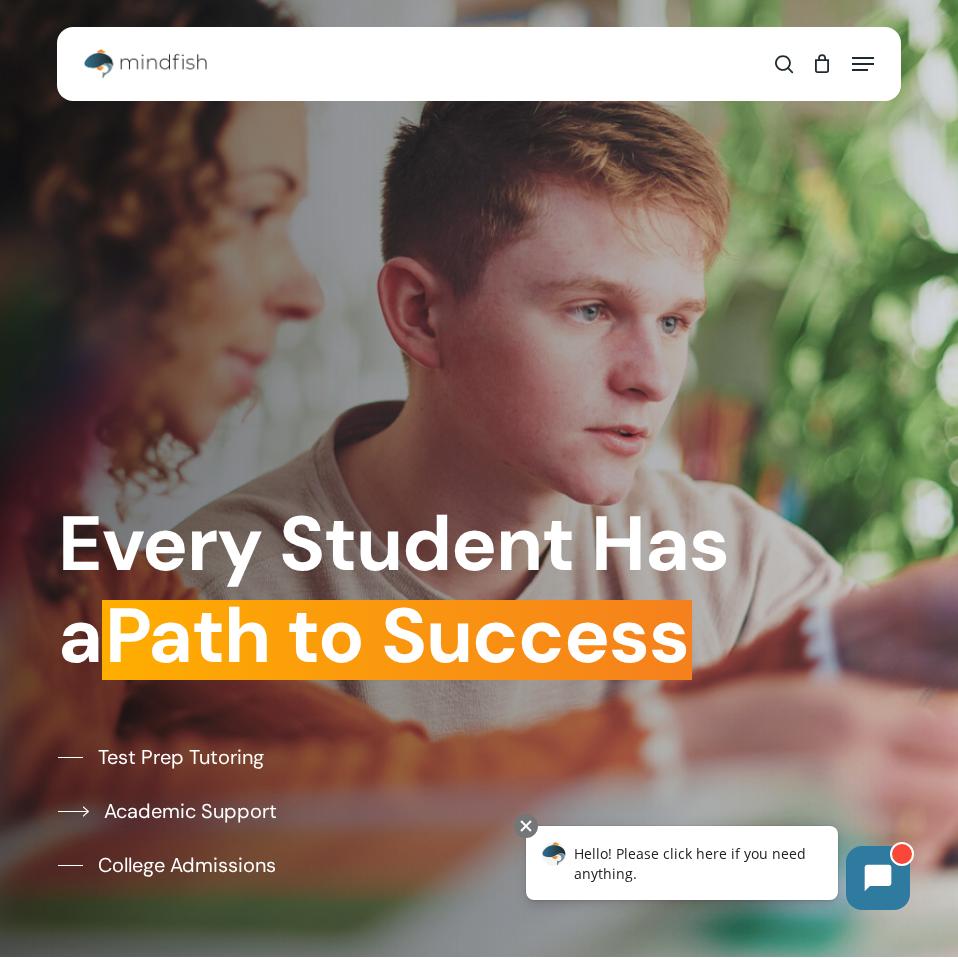 click on "Academic Support" at bounding box center (190, 811) 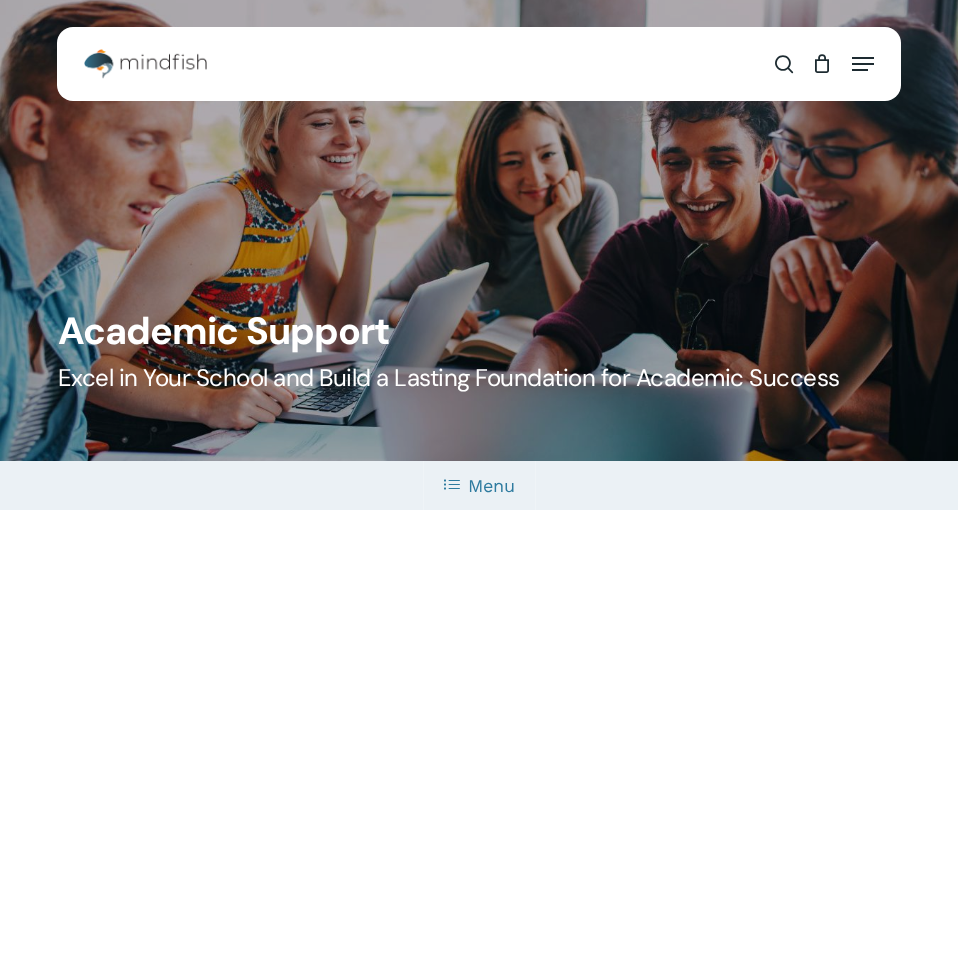 scroll, scrollTop: 0, scrollLeft: 0, axis: both 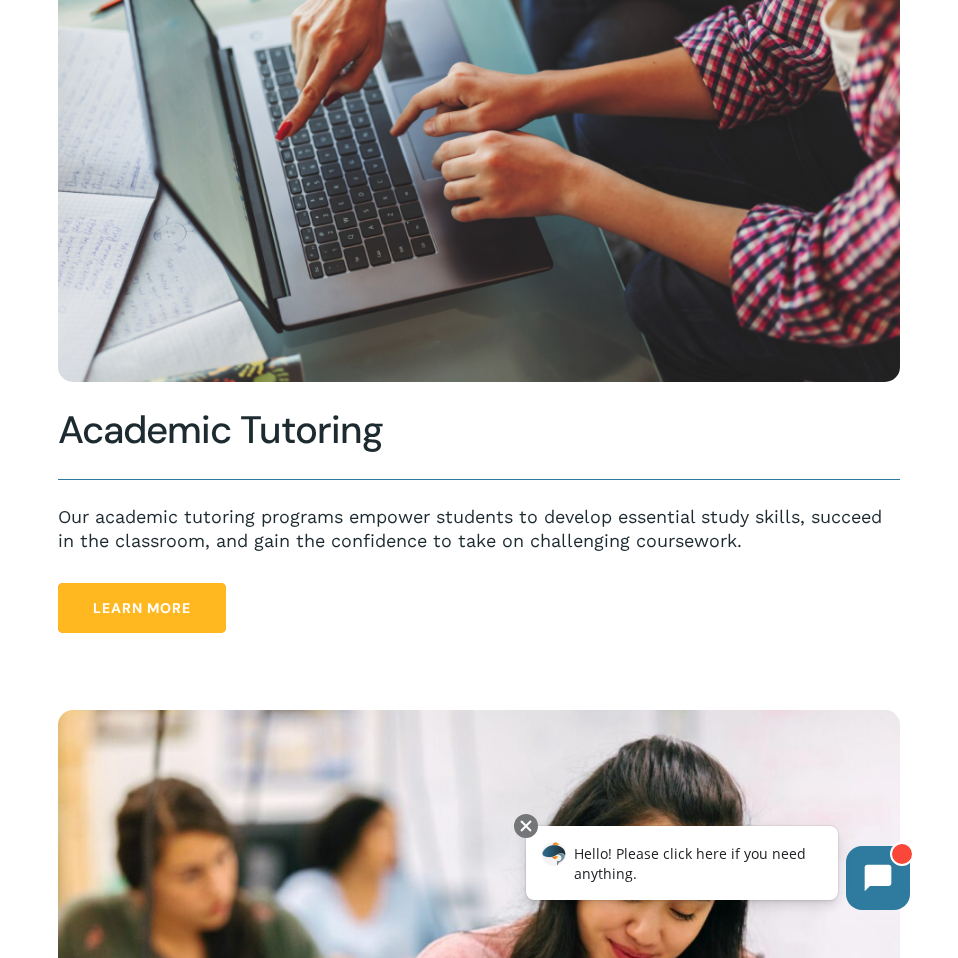 click on "Learn More" at bounding box center (142, 608) 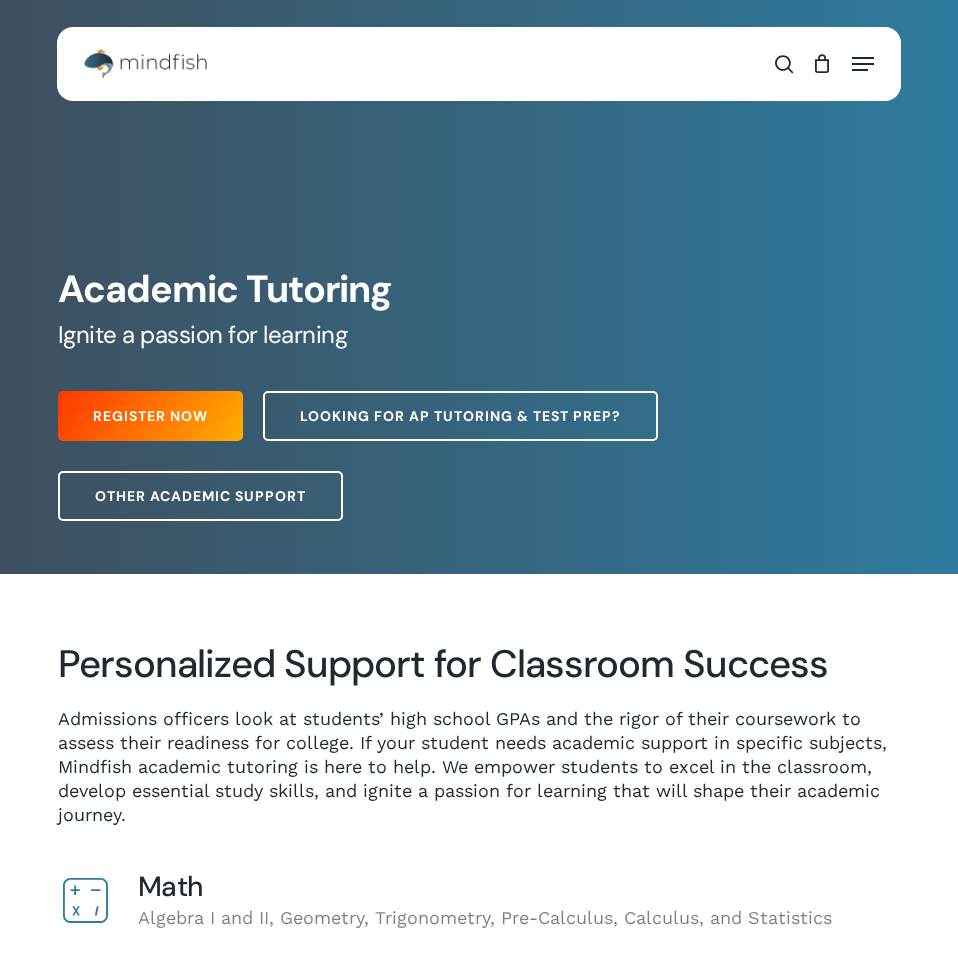 scroll, scrollTop: 0, scrollLeft: 0, axis: both 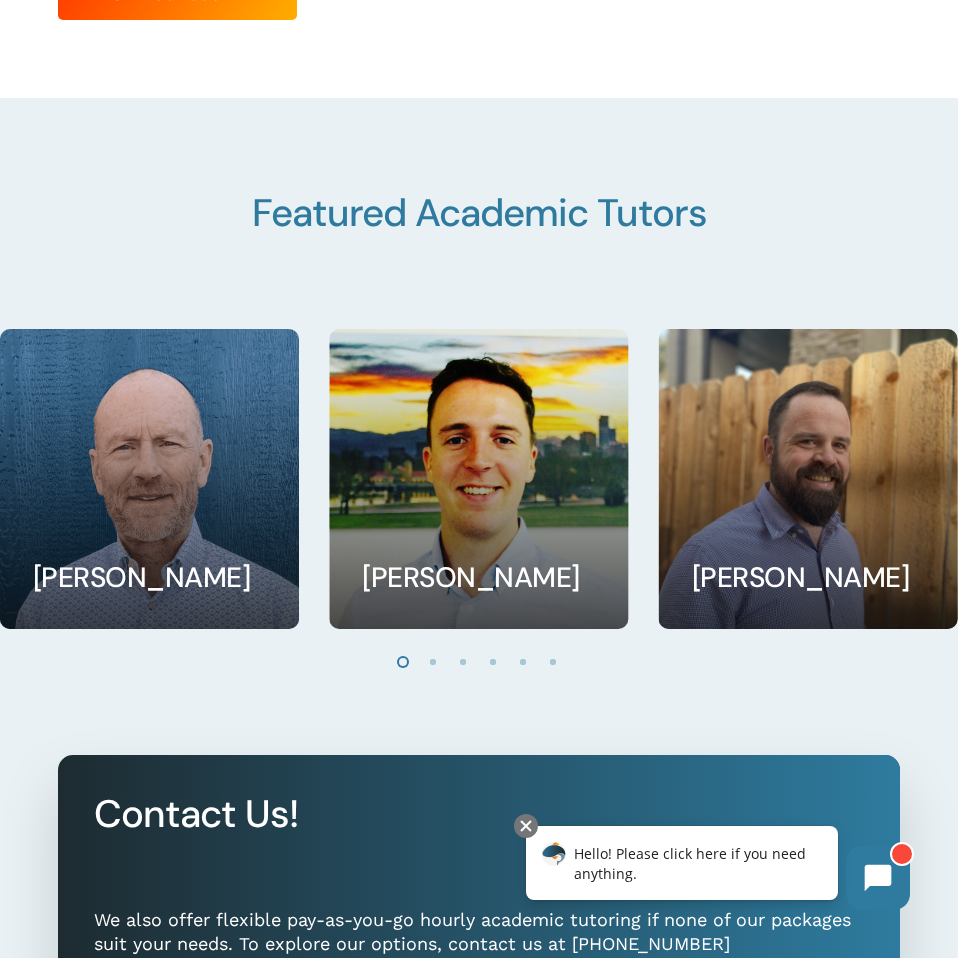 click at bounding box center (434, 661) 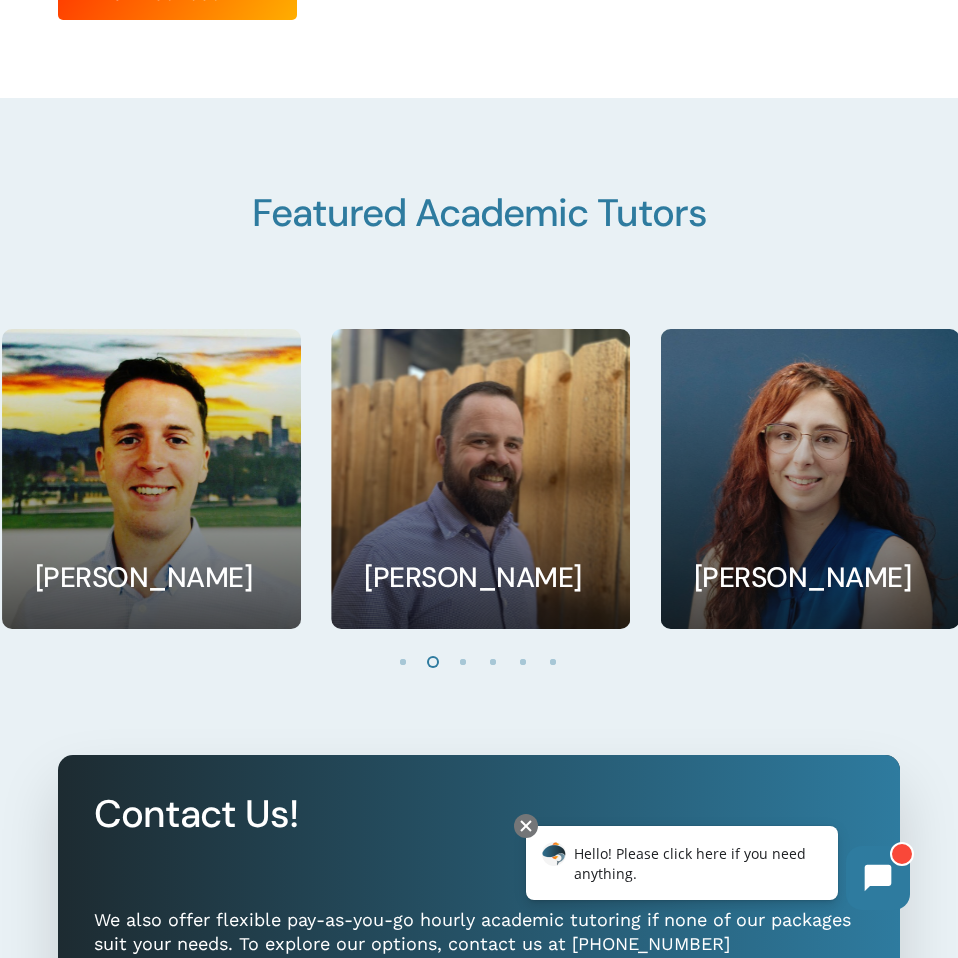 click at bounding box center (464, 661) 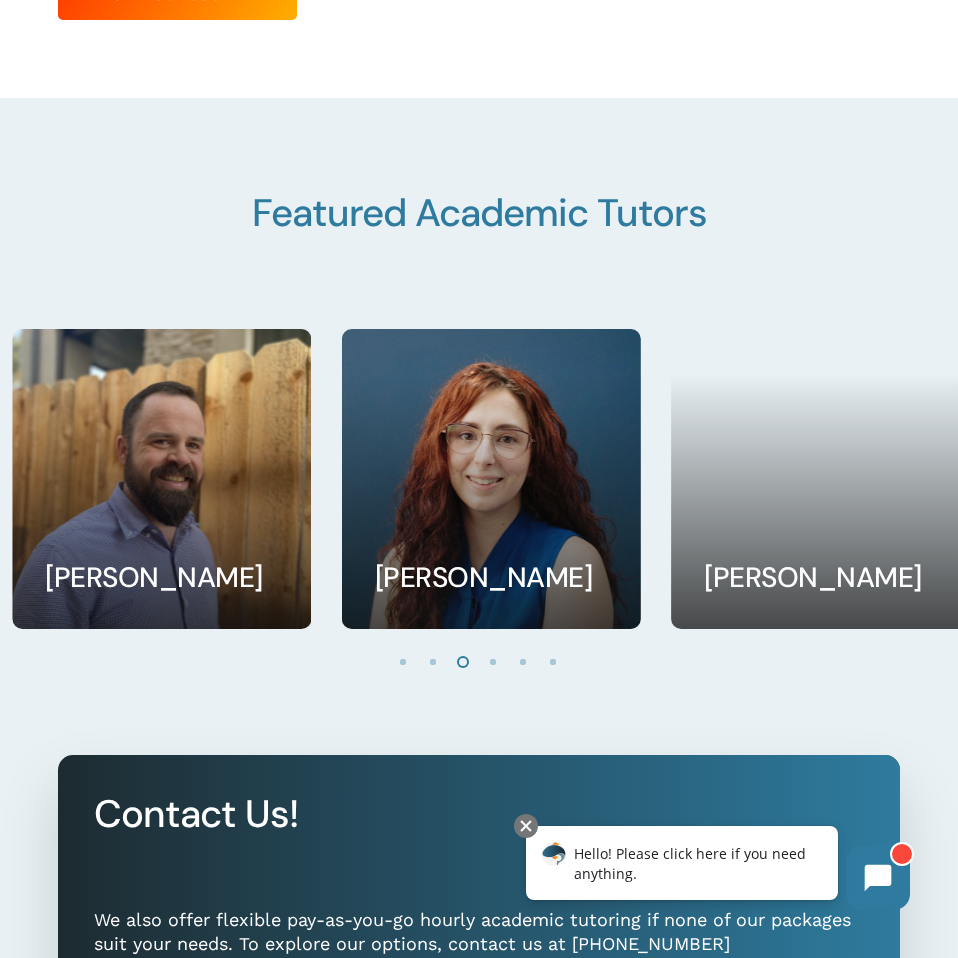 click at bounding box center (494, 661) 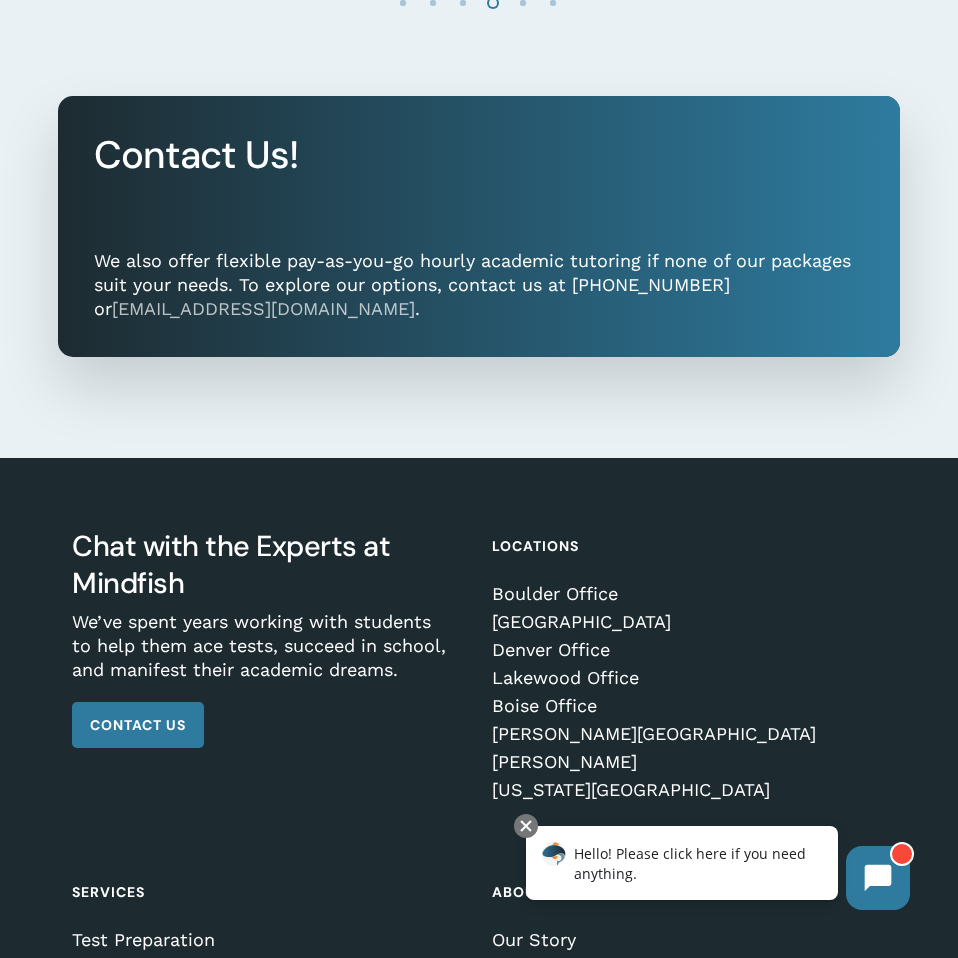 scroll, scrollTop: 3182, scrollLeft: 0, axis: vertical 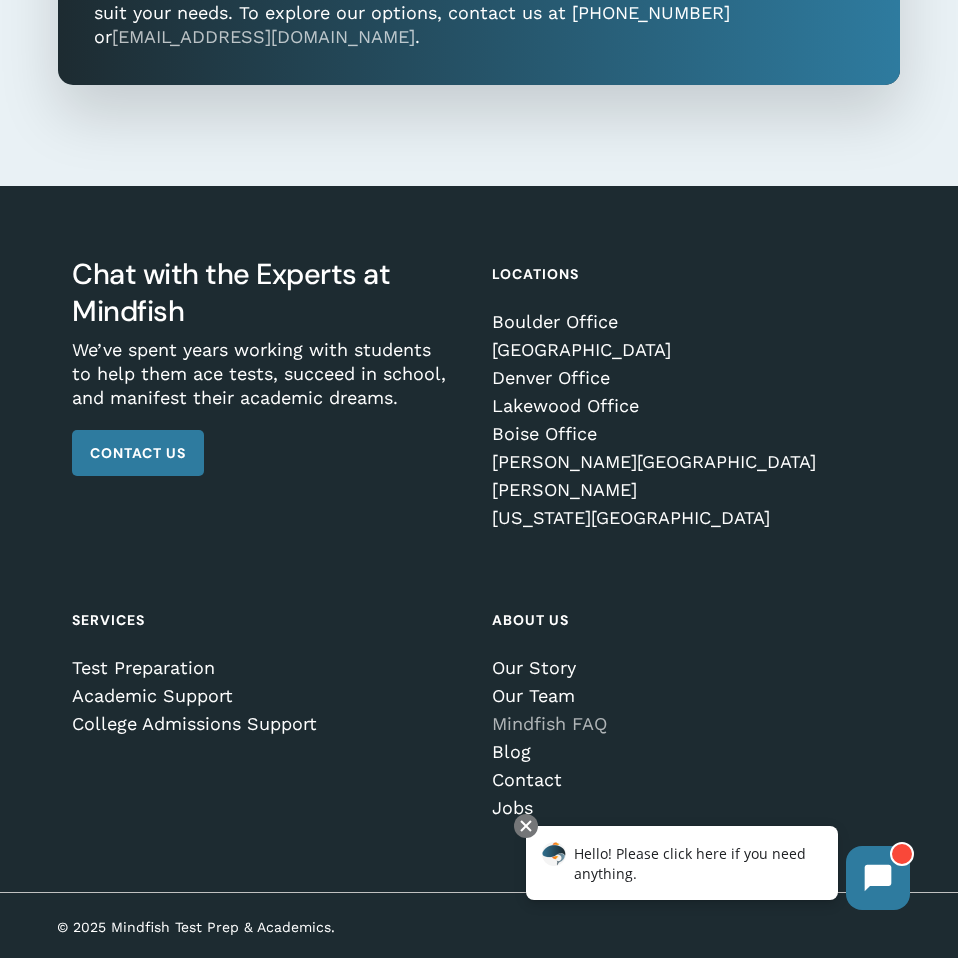 click on "Mindfish FAQ" at bounding box center (679, 724) 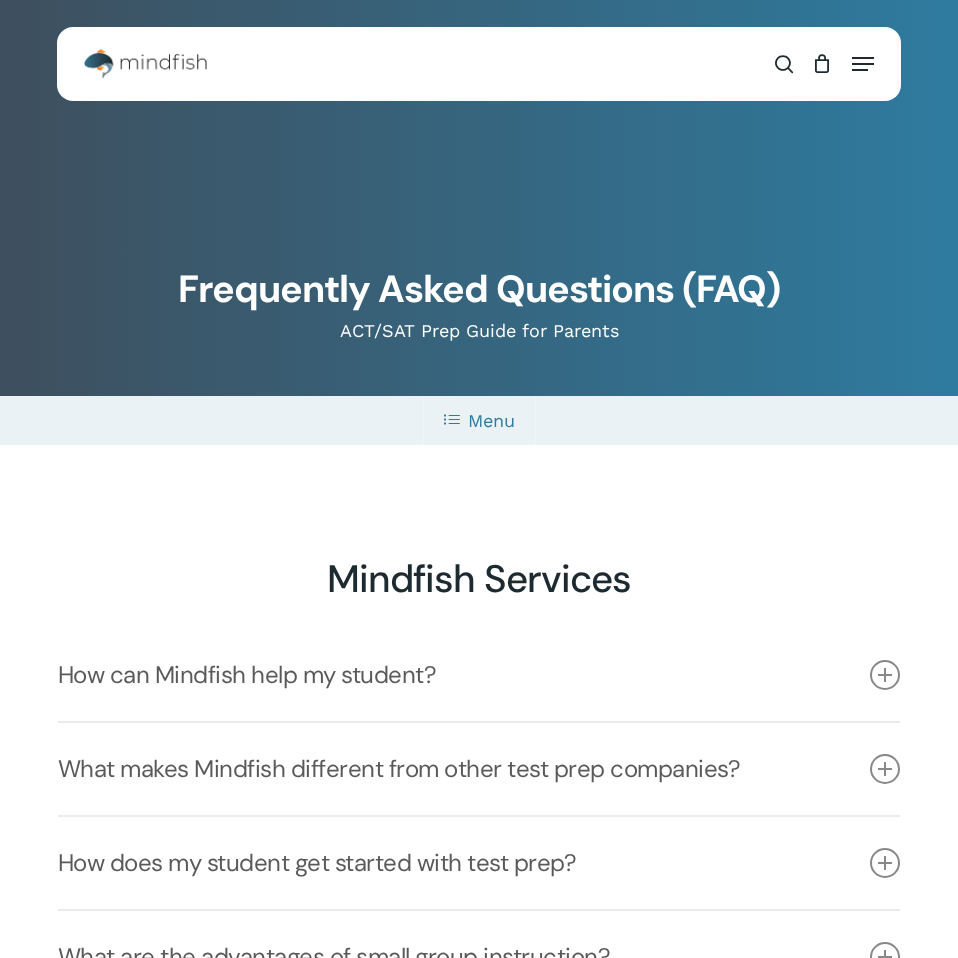 scroll, scrollTop: 0, scrollLeft: 0, axis: both 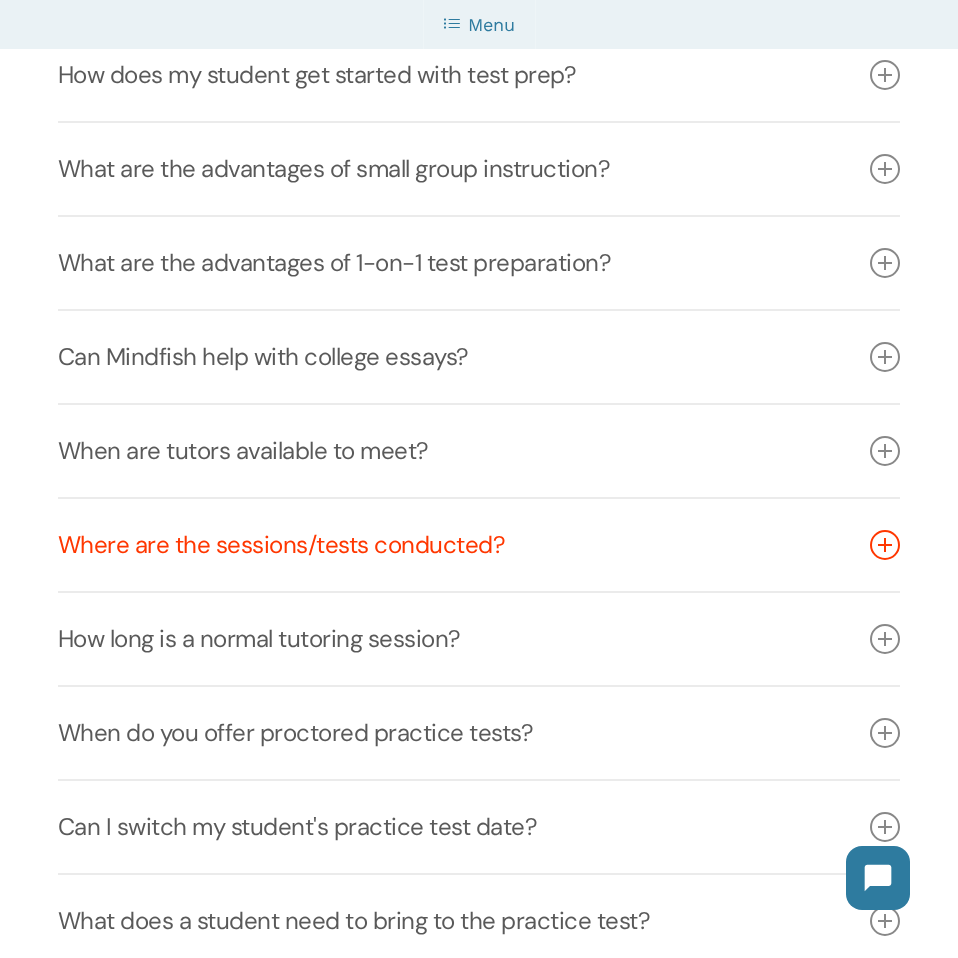 click on "Where are the sessions/tests conducted?" at bounding box center [479, 545] 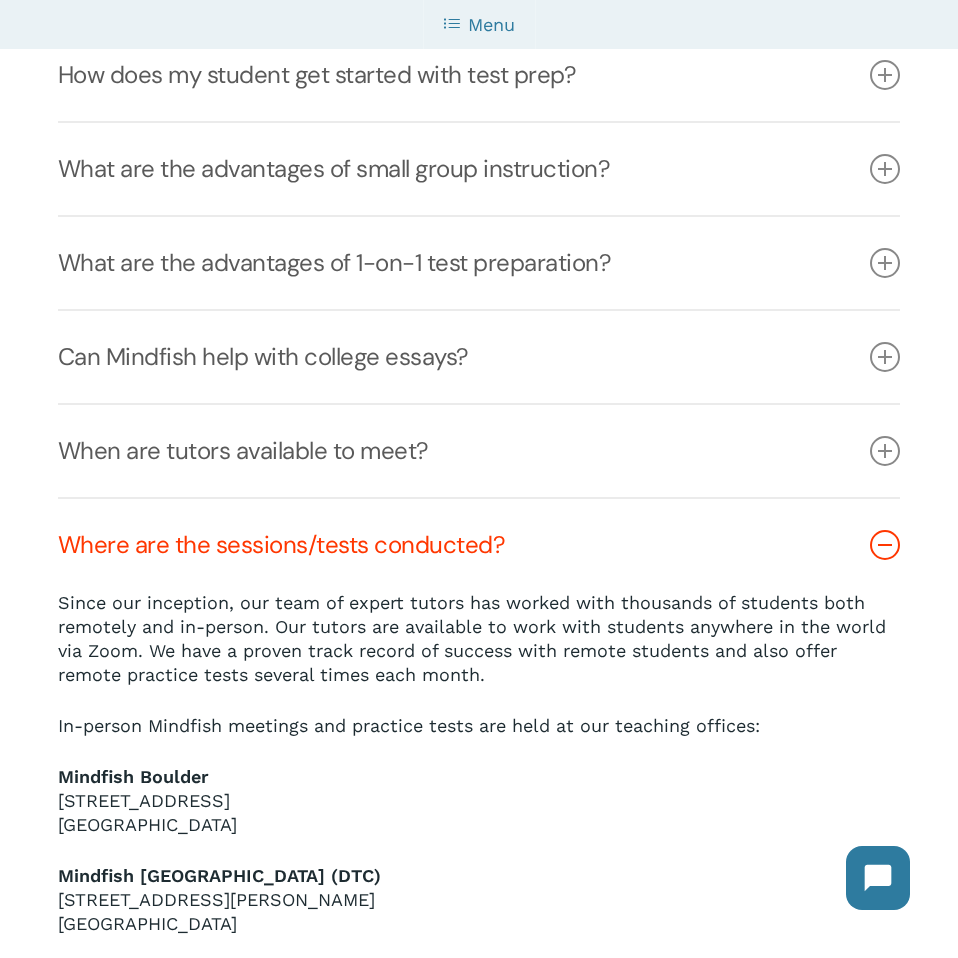 click on "Where are the sessions/tests conducted?" at bounding box center [479, 545] 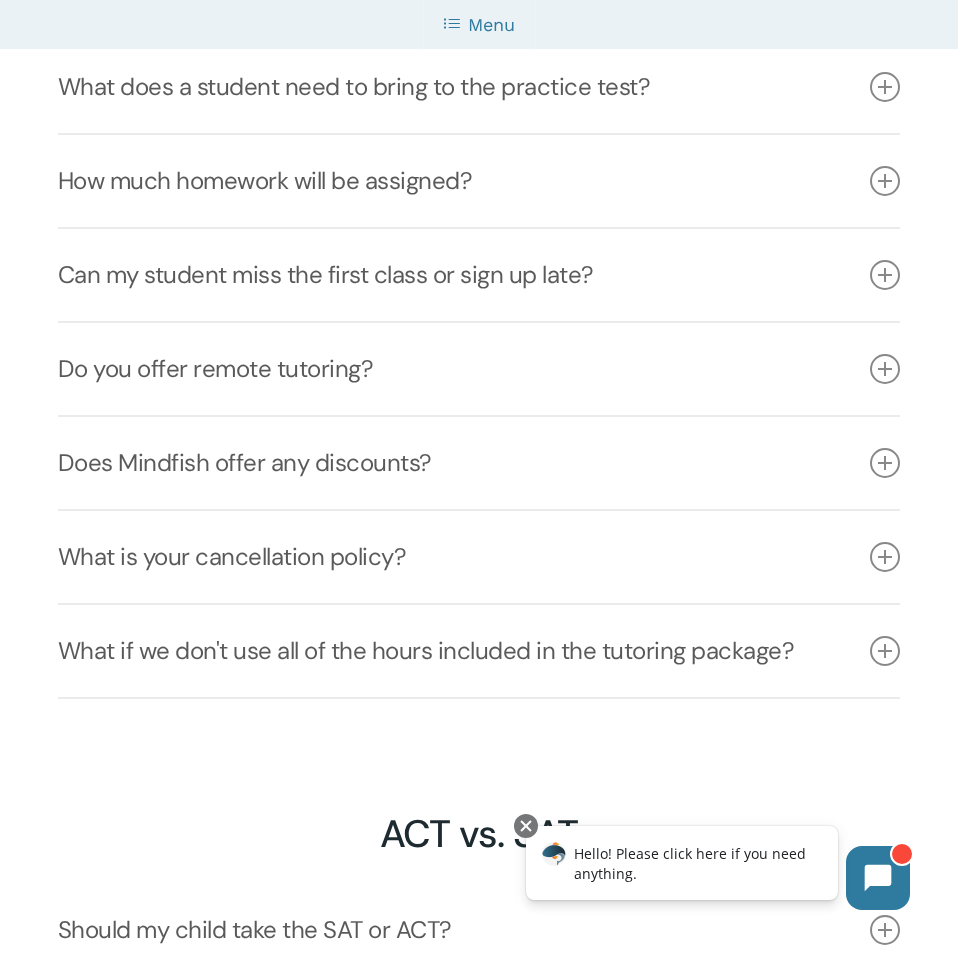 scroll, scrollTop: 1627, scrollLeft: 0, axis: vertical 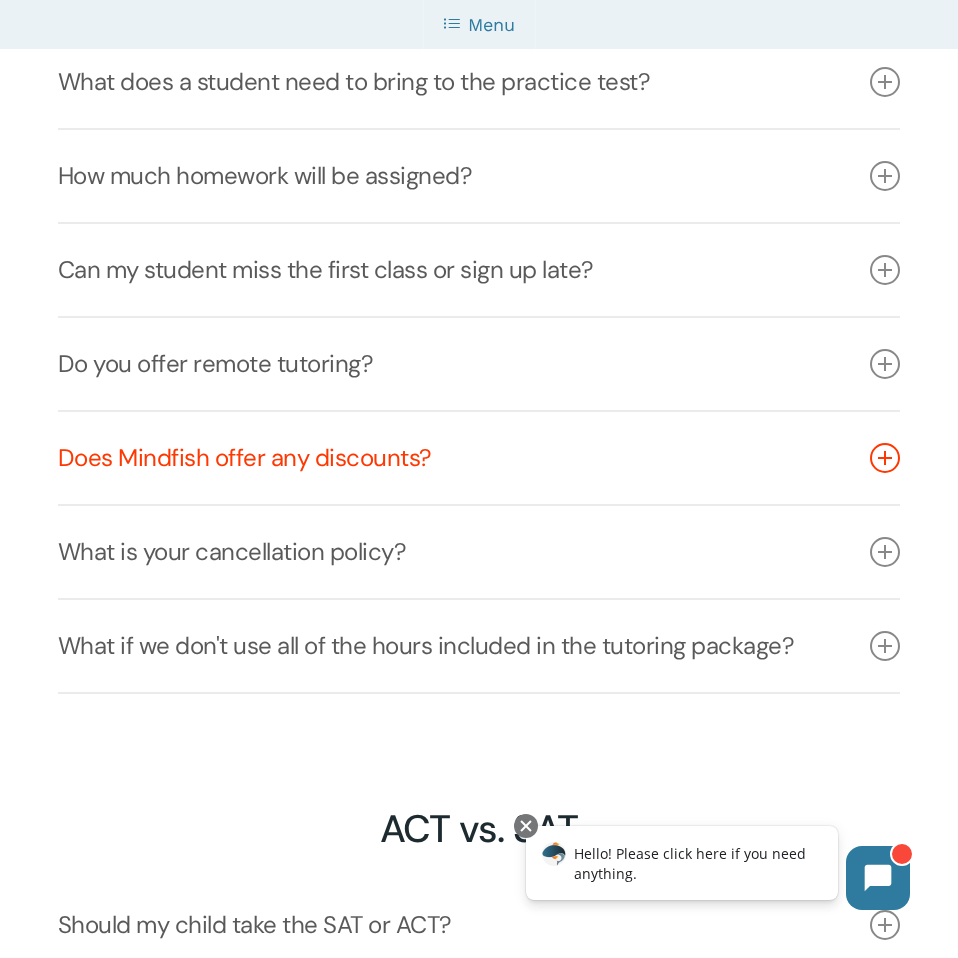 click on "Does Mindfish offer any discounts?" at bounding box center [479, 458] 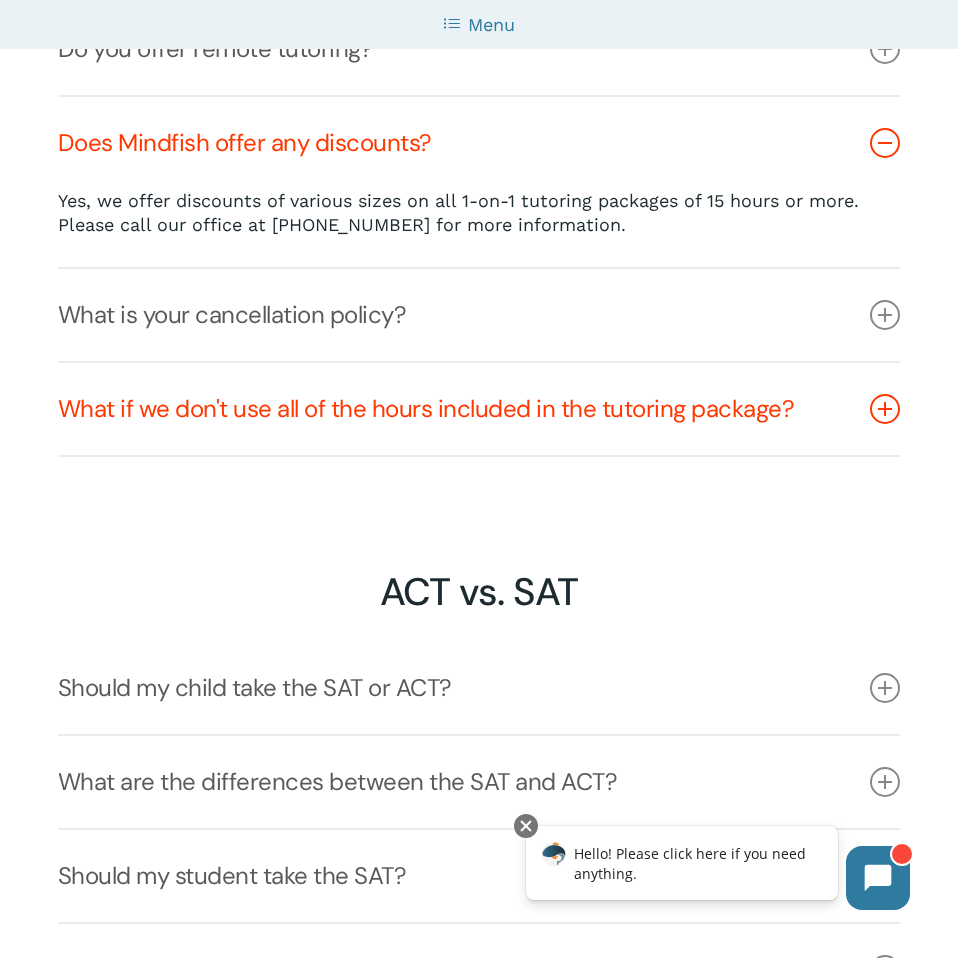click on "What if we don't use all of the hours included in the tutoring package?" at bounding box center [479, 409] 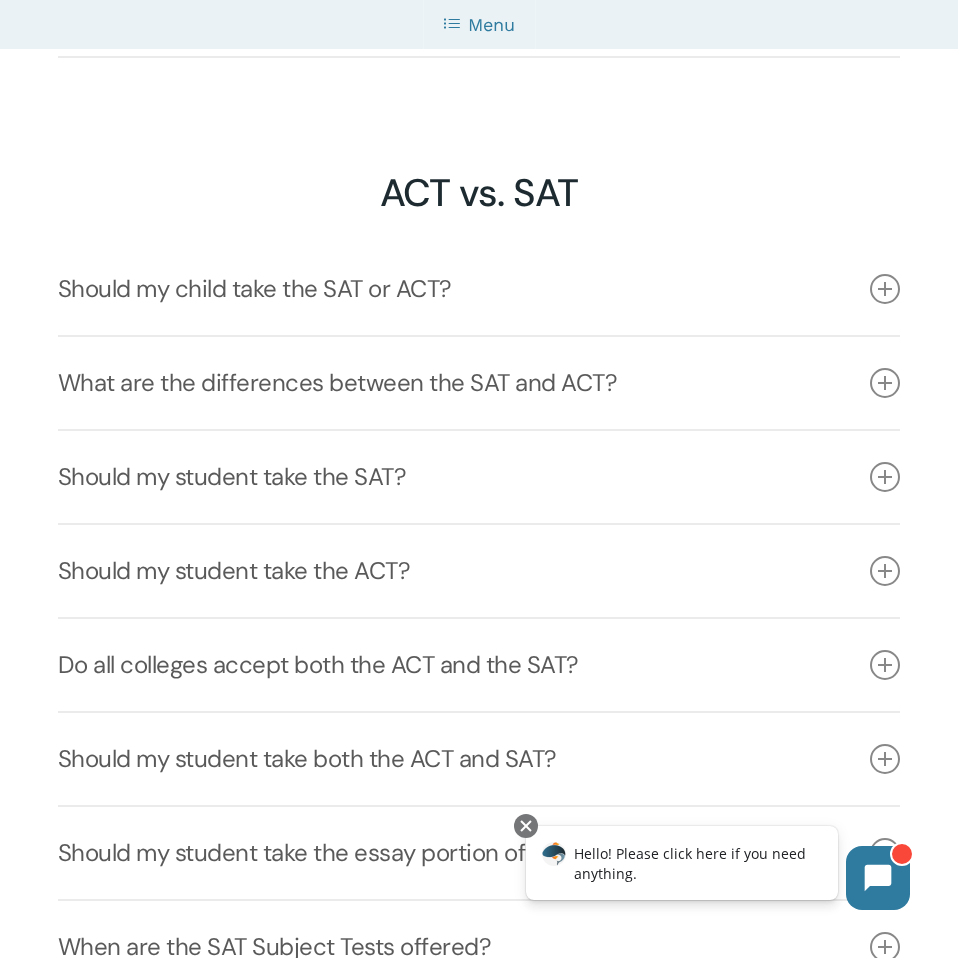 scroll, scrollTop: 2470, scrollLeft: 0, axis: vertical 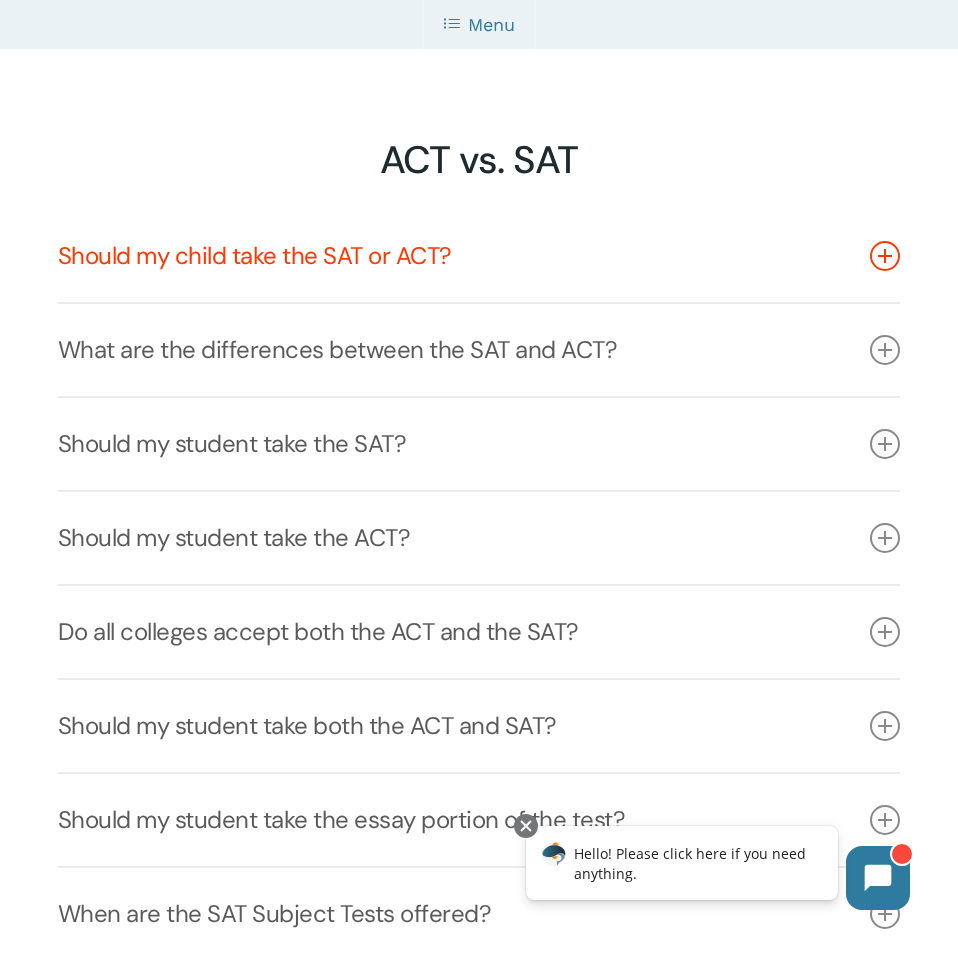 click on "Should my child take the SAT or ACT?" at bounding box center [479, 256] 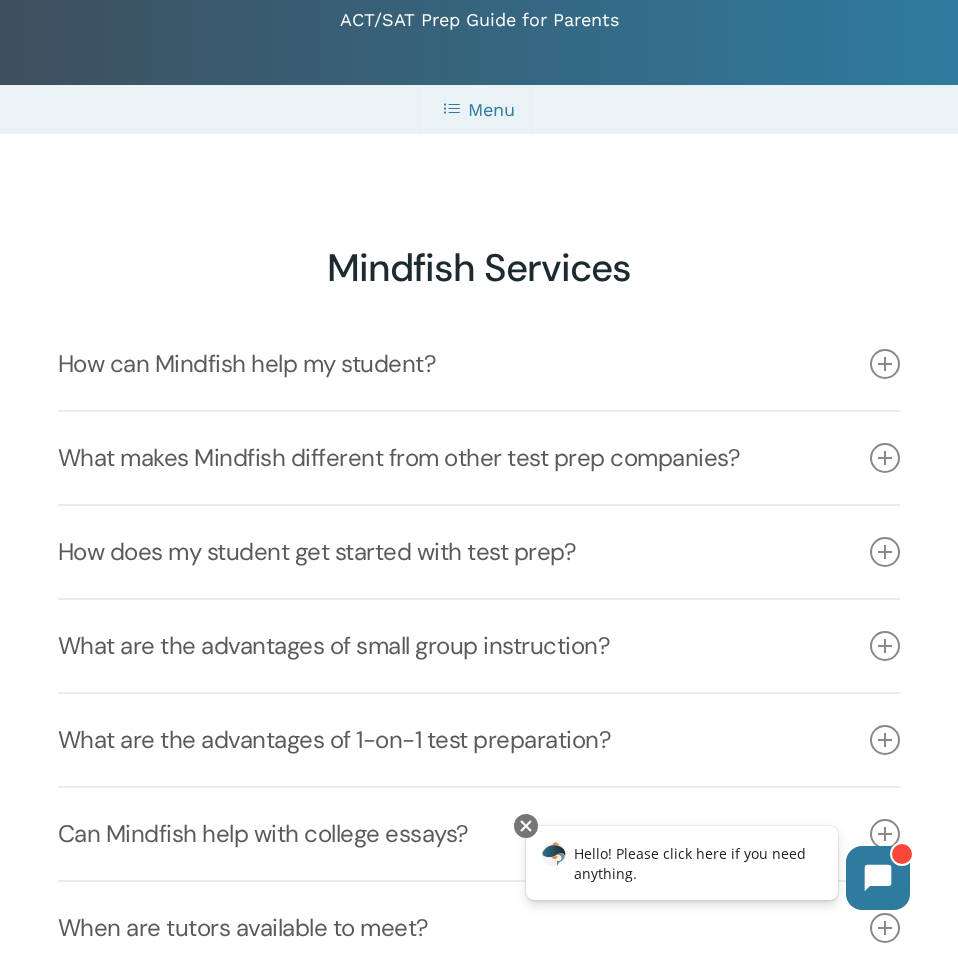 scroll, scrollTop: 312, scrollLeft: 0, axis: vertical 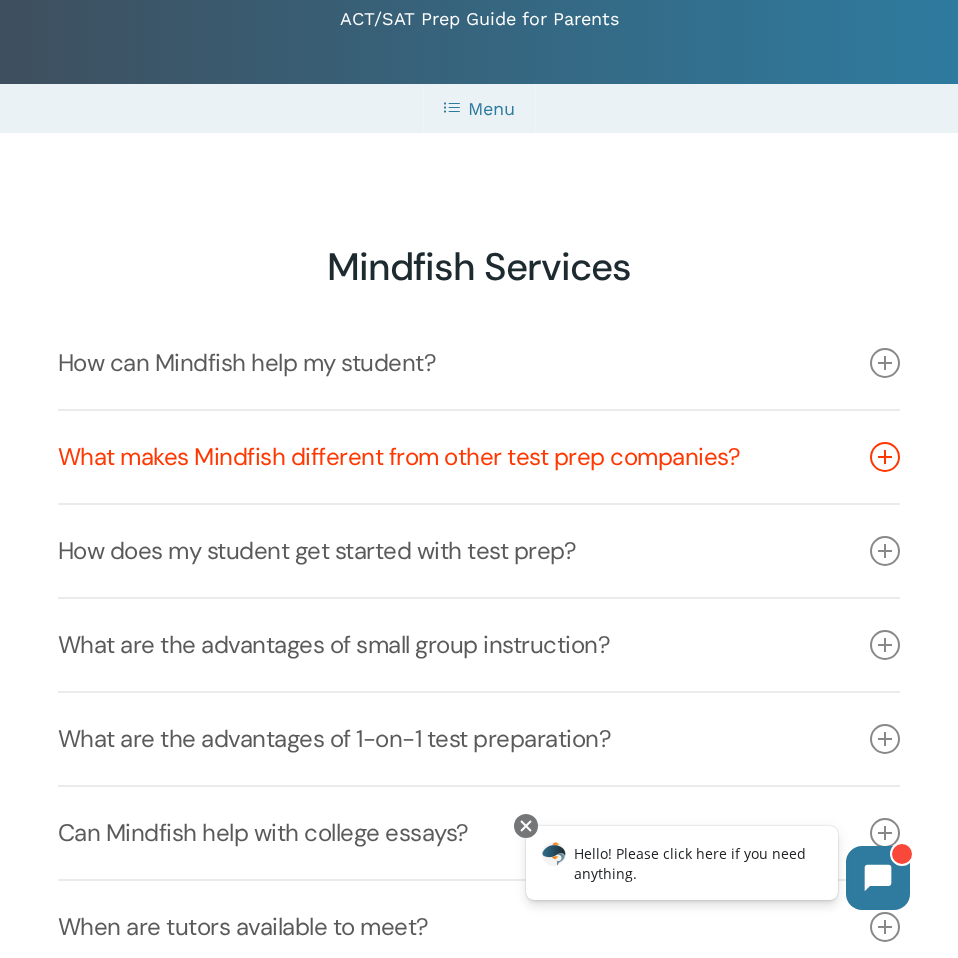 click on "What makes Mindfish different from other test prep companies?" at bounding box center [479, 457] 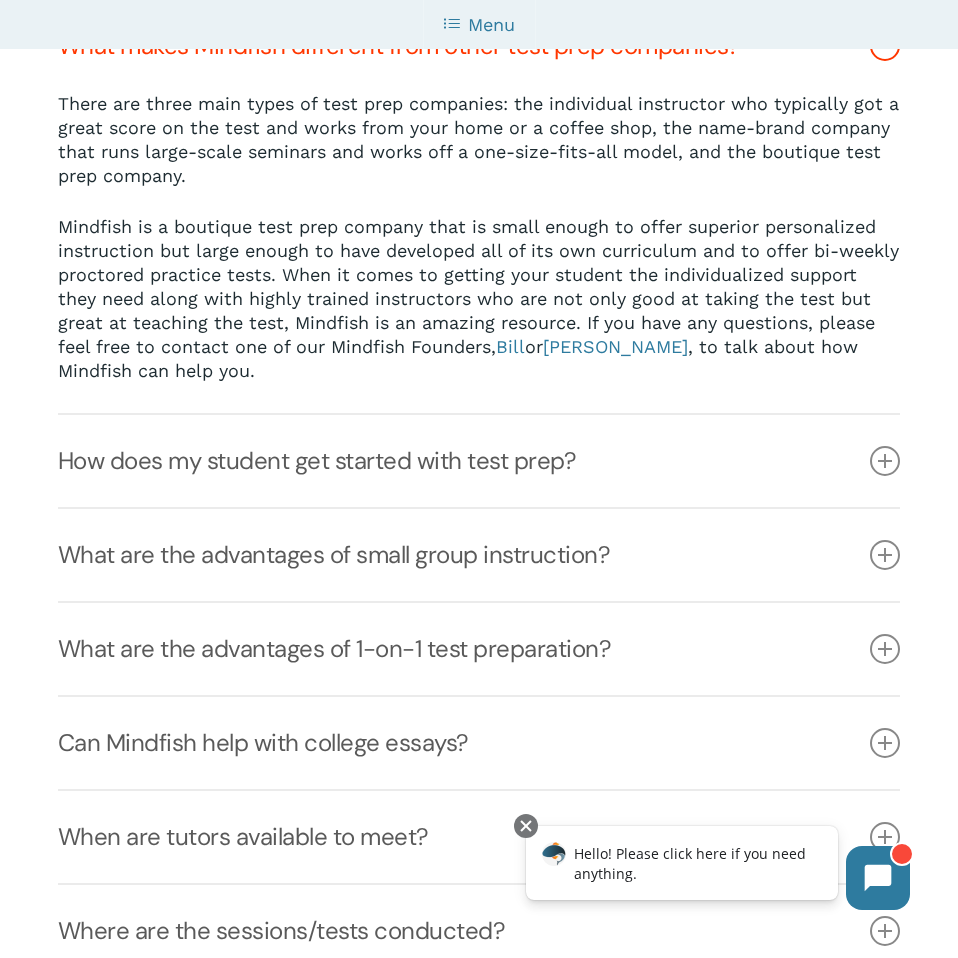 click on "How does my student get started with test prep?" at bounding box center (479, 461) 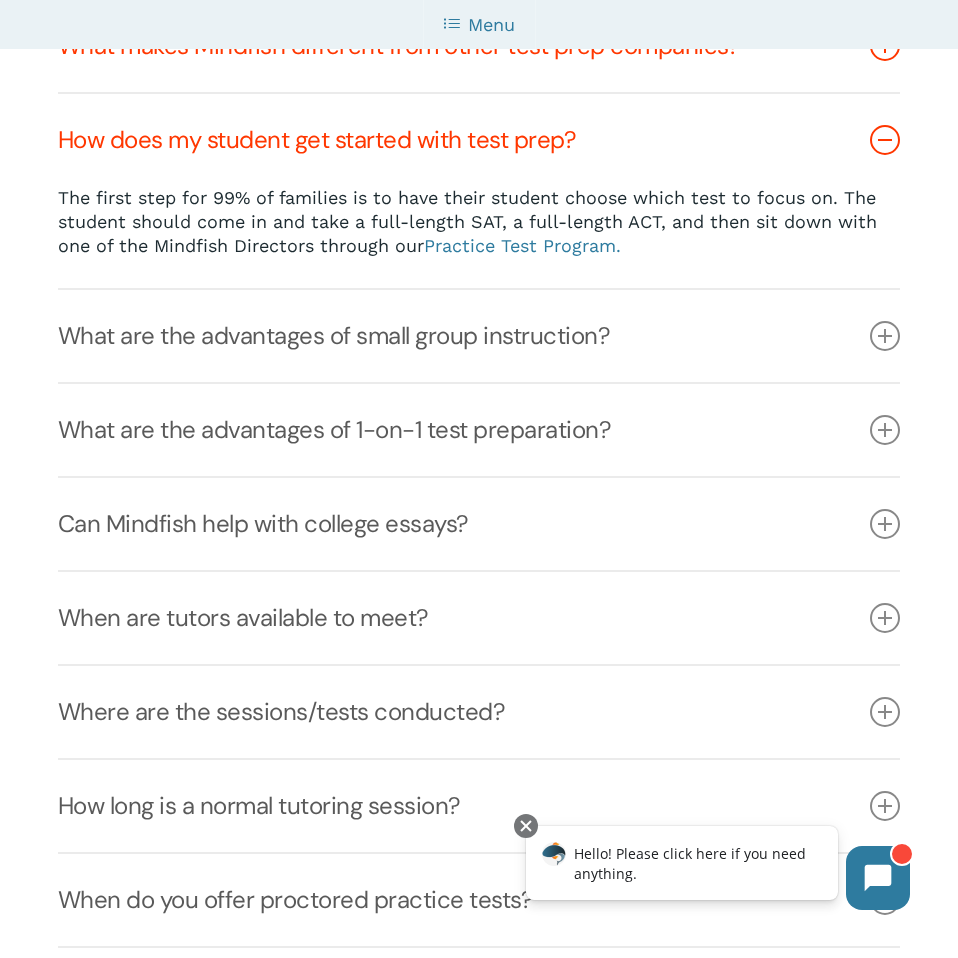 scroll, scrollTop: 817, scrollLeft: 0, axis: vertical 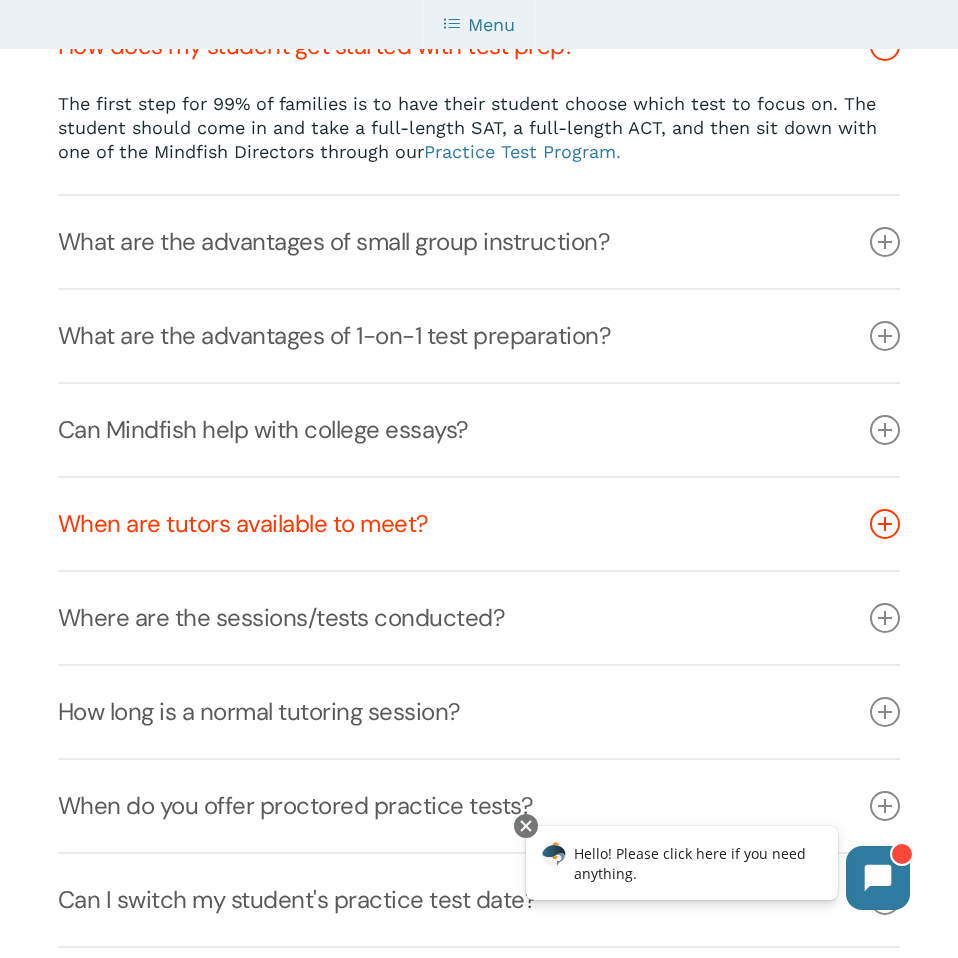 click on "When are tutors available to meet?" at bounding box center (479, 524) 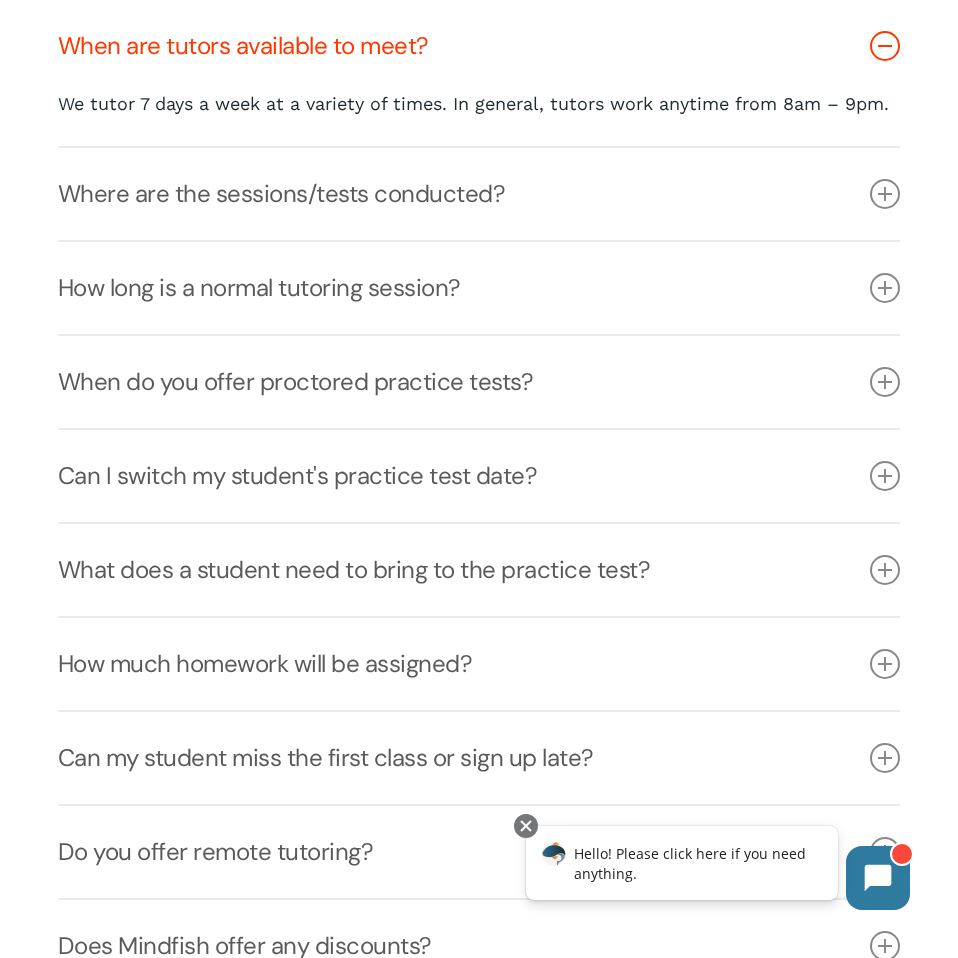 scroll, scrollTop: 0, scrollLeft: 0, axis: both 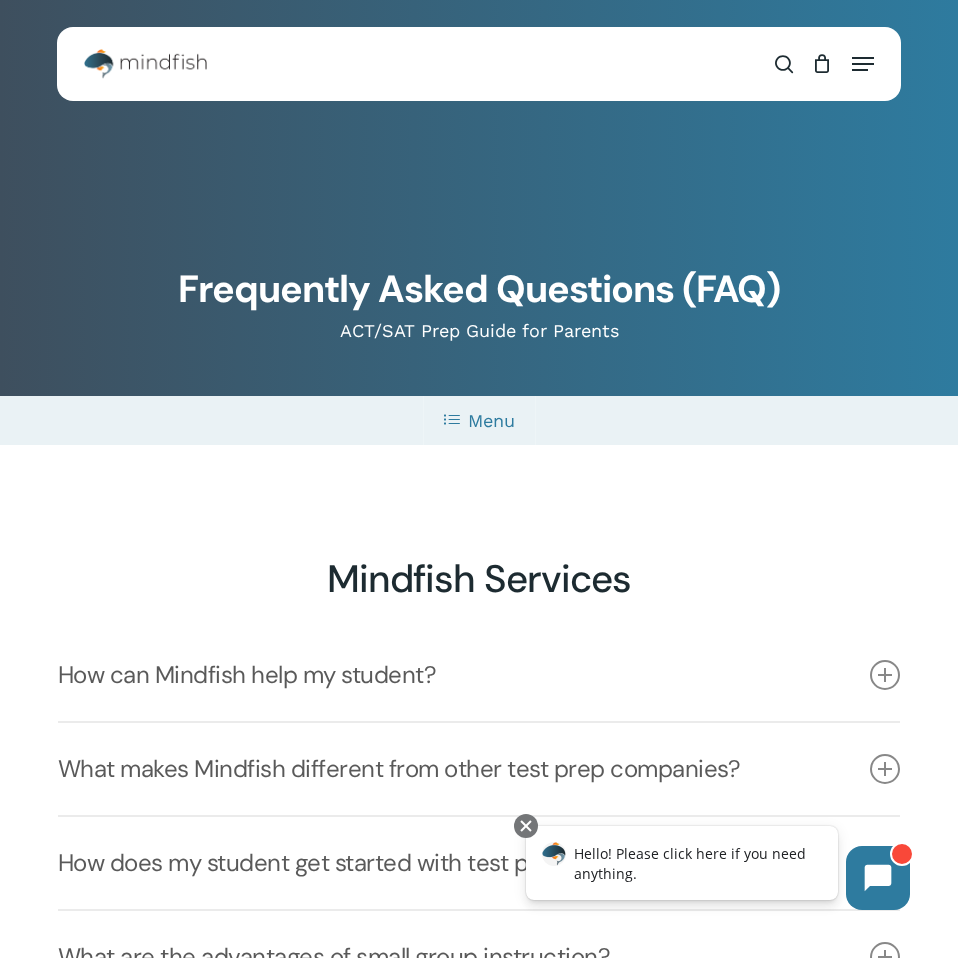 click at bounding box center [145, 64] 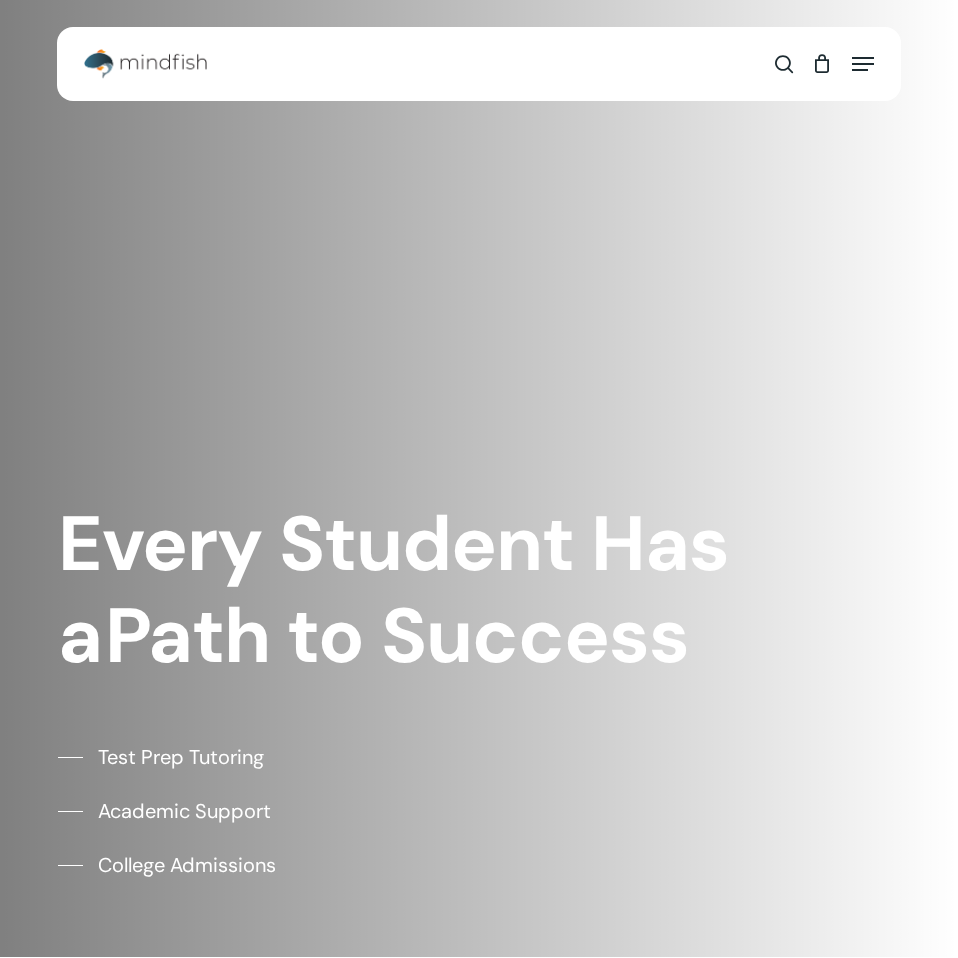 scroll, scrollTop: 0, scrollLeft: 0, axis: both 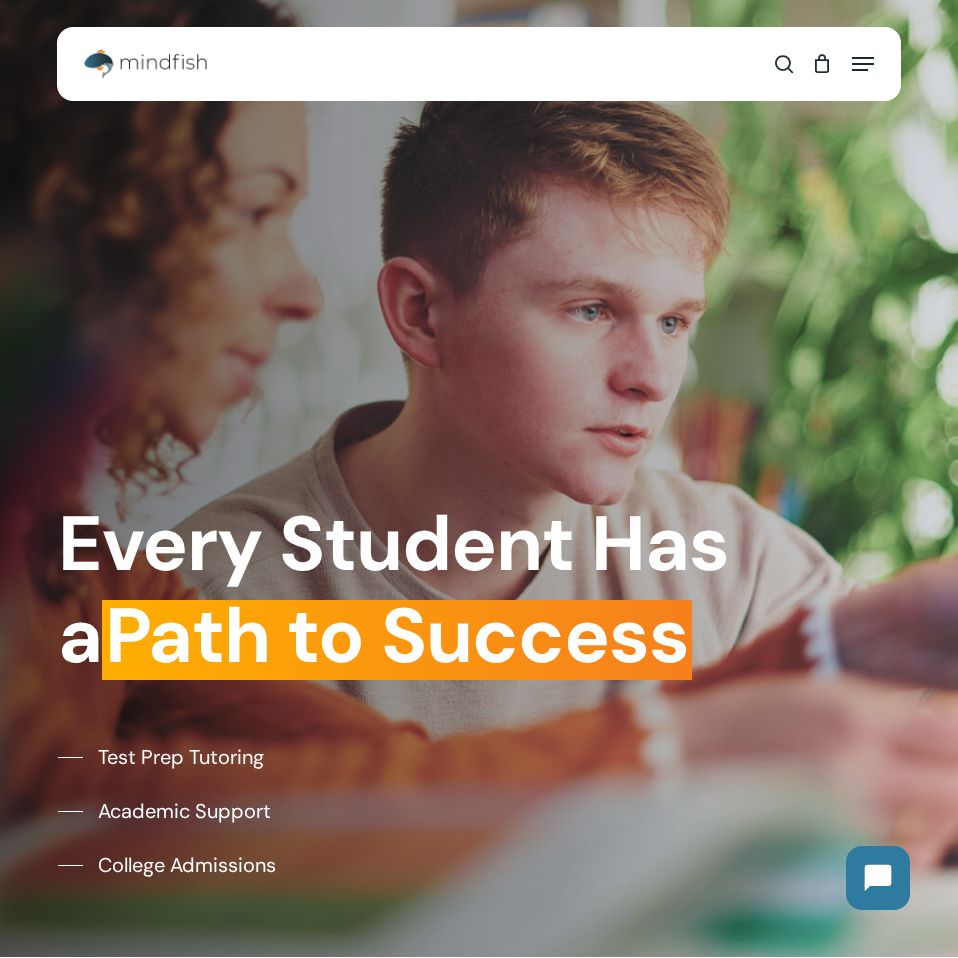 click on "0" at bounding box center (822, 64) 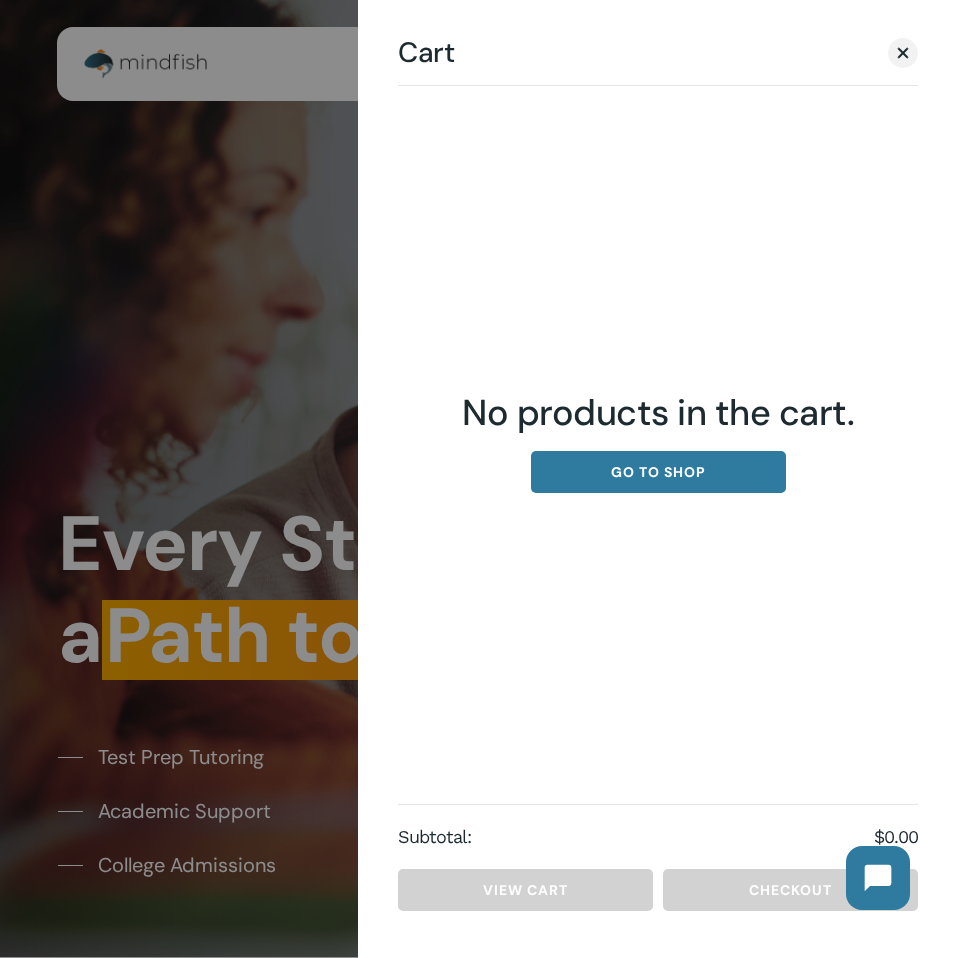 click at bounding box center (479, 479) 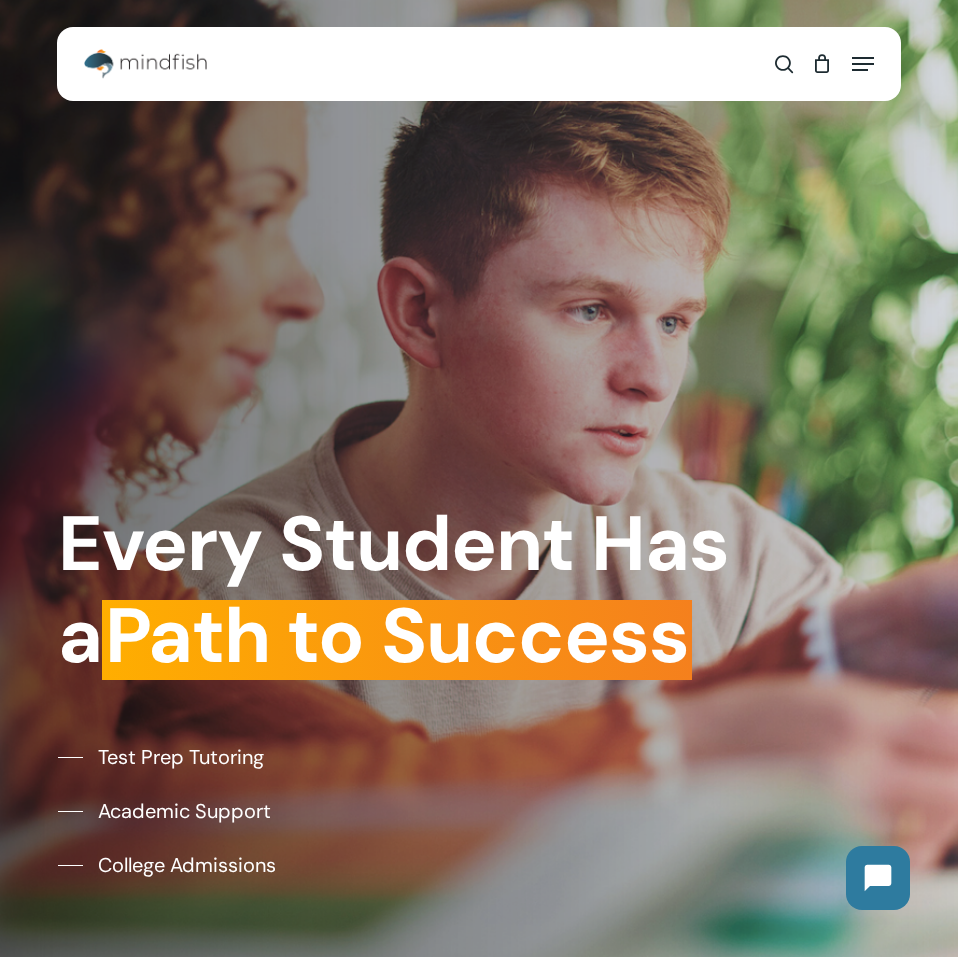 click at bounding box center [863, 64] 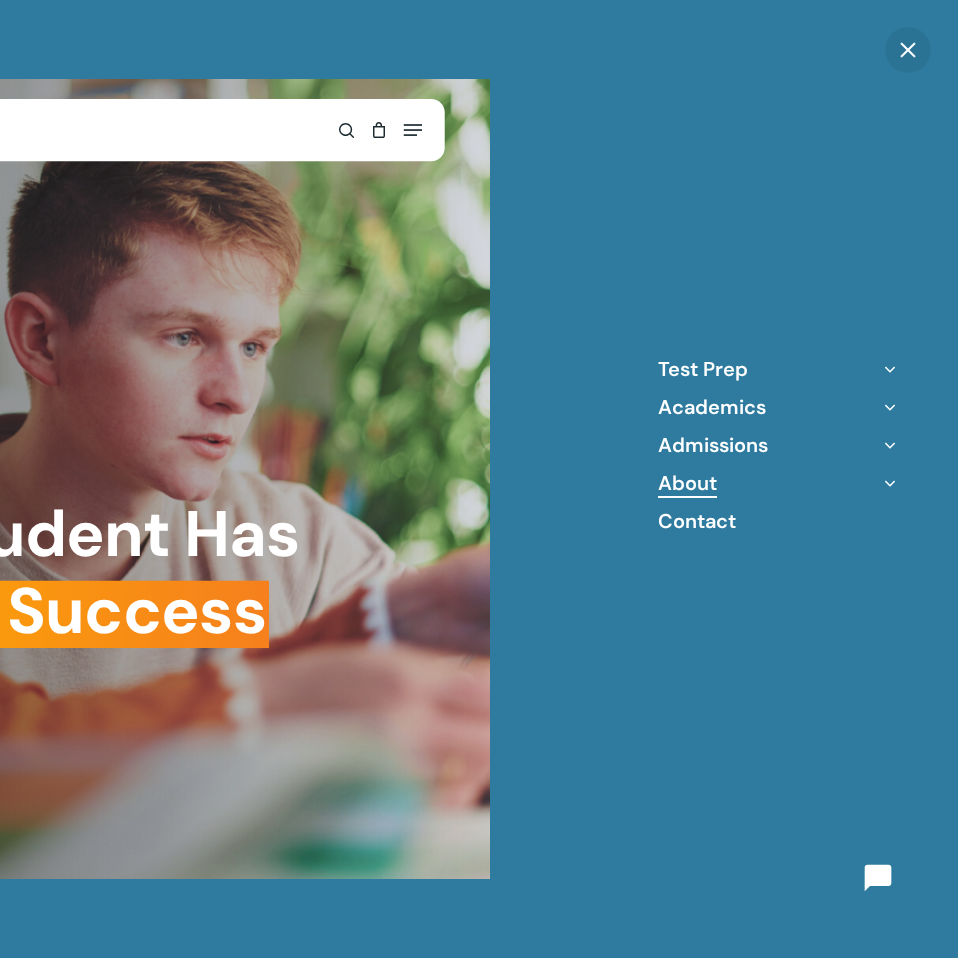click on "About" at bounding box center (687, 483) 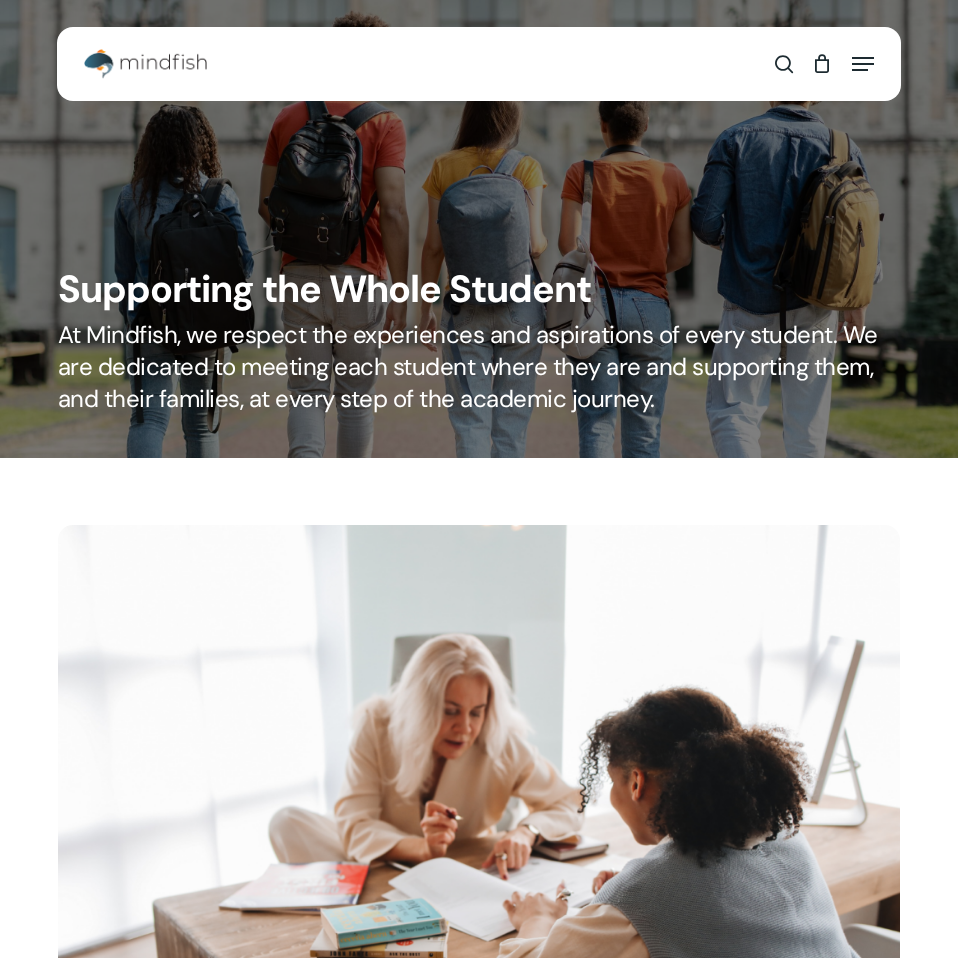 scroll, scrollTop: 0, scrollLeft: 0, axis: both 